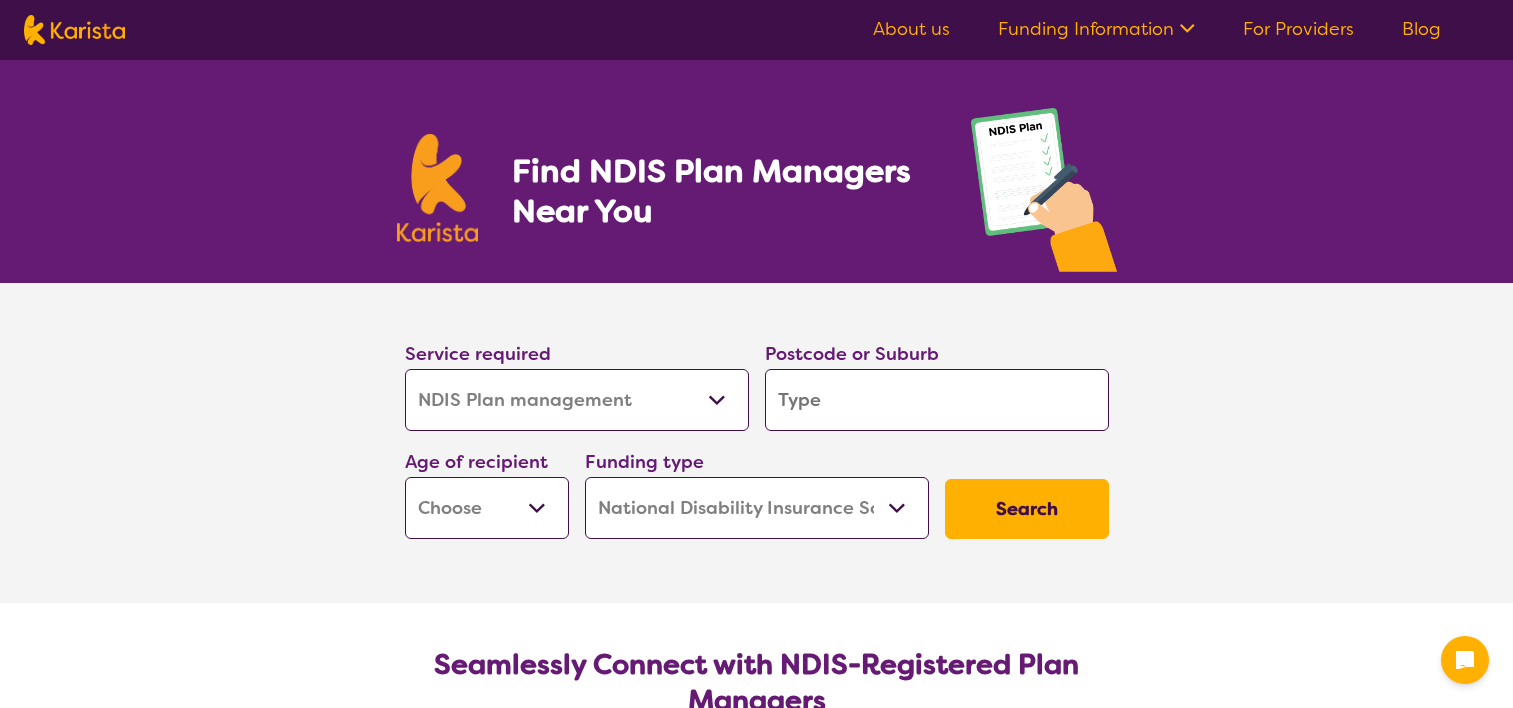 select on "NDIS Plan management" 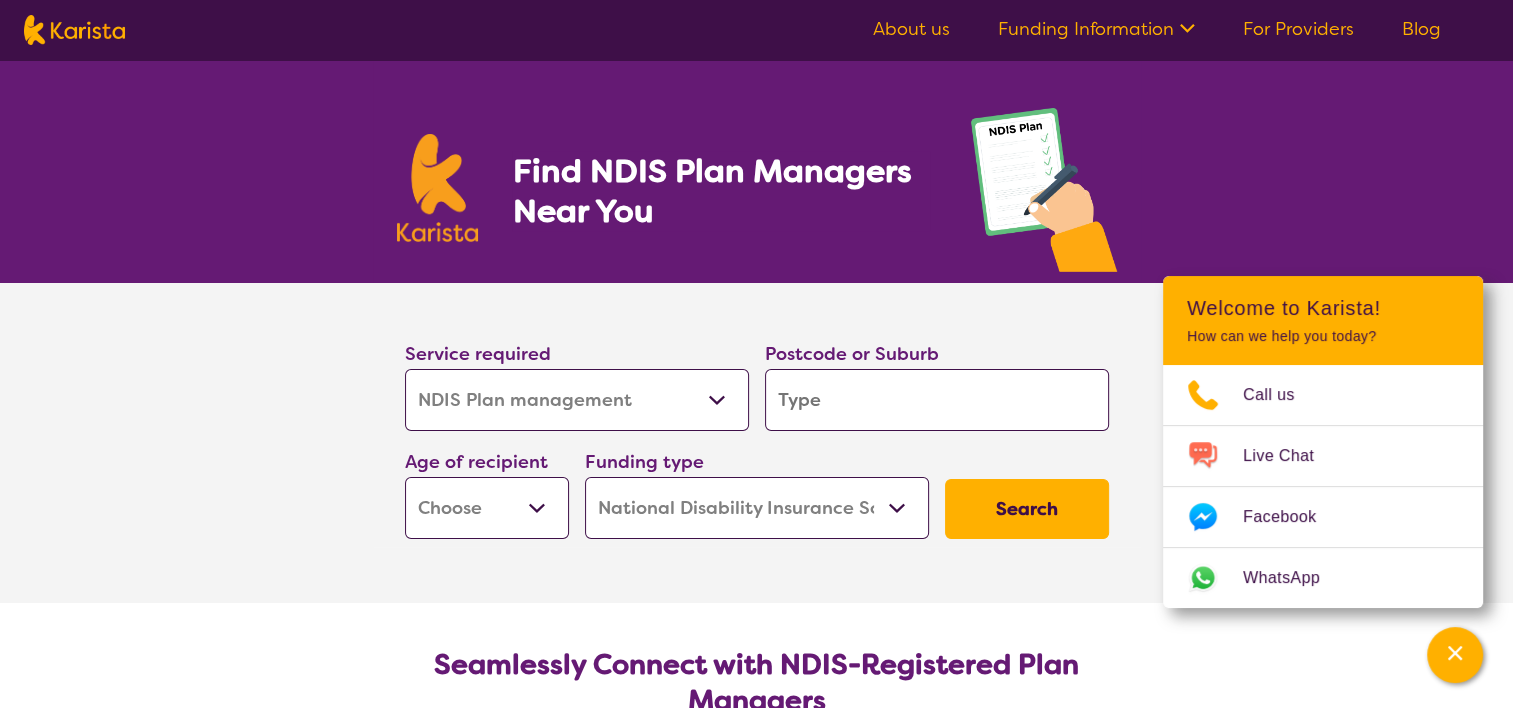 click at bounding box center (937, 400) 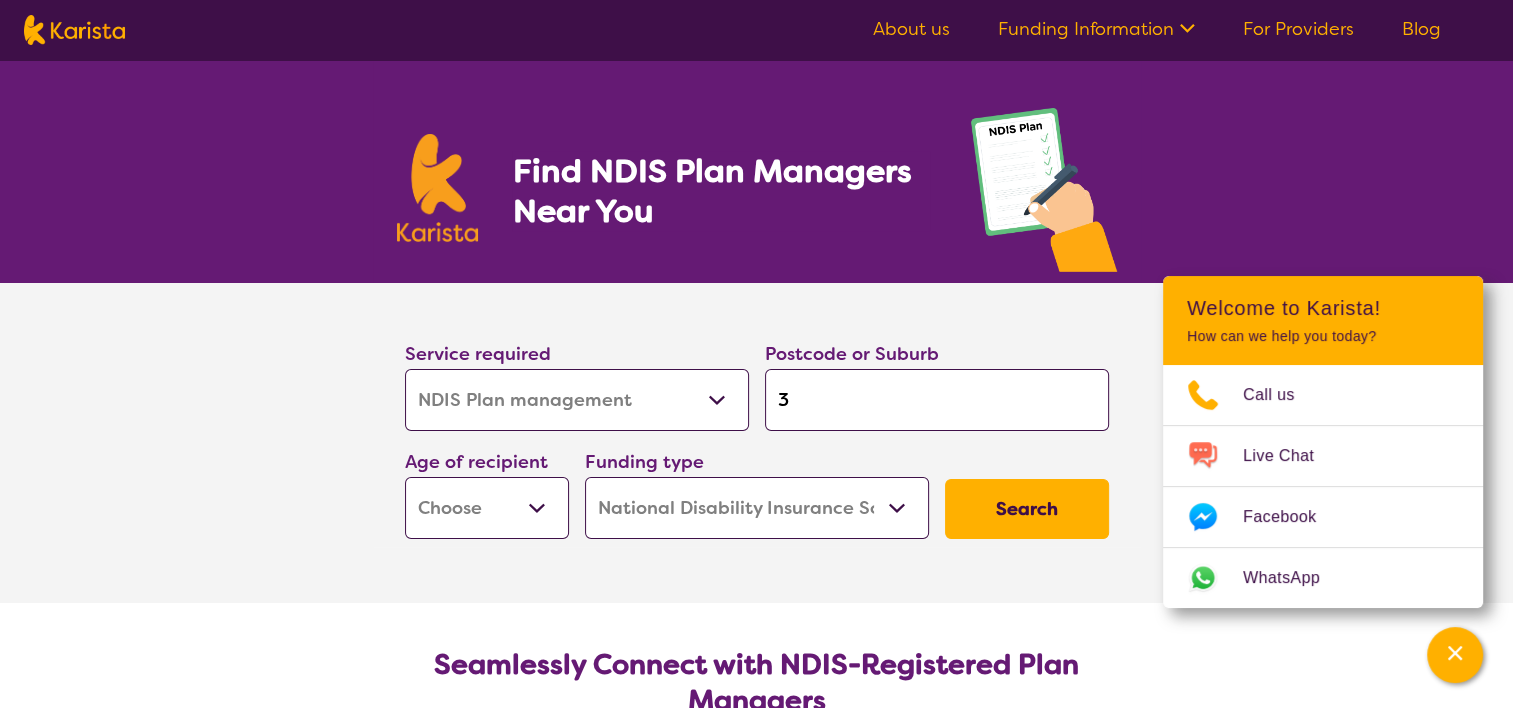 type on "32" 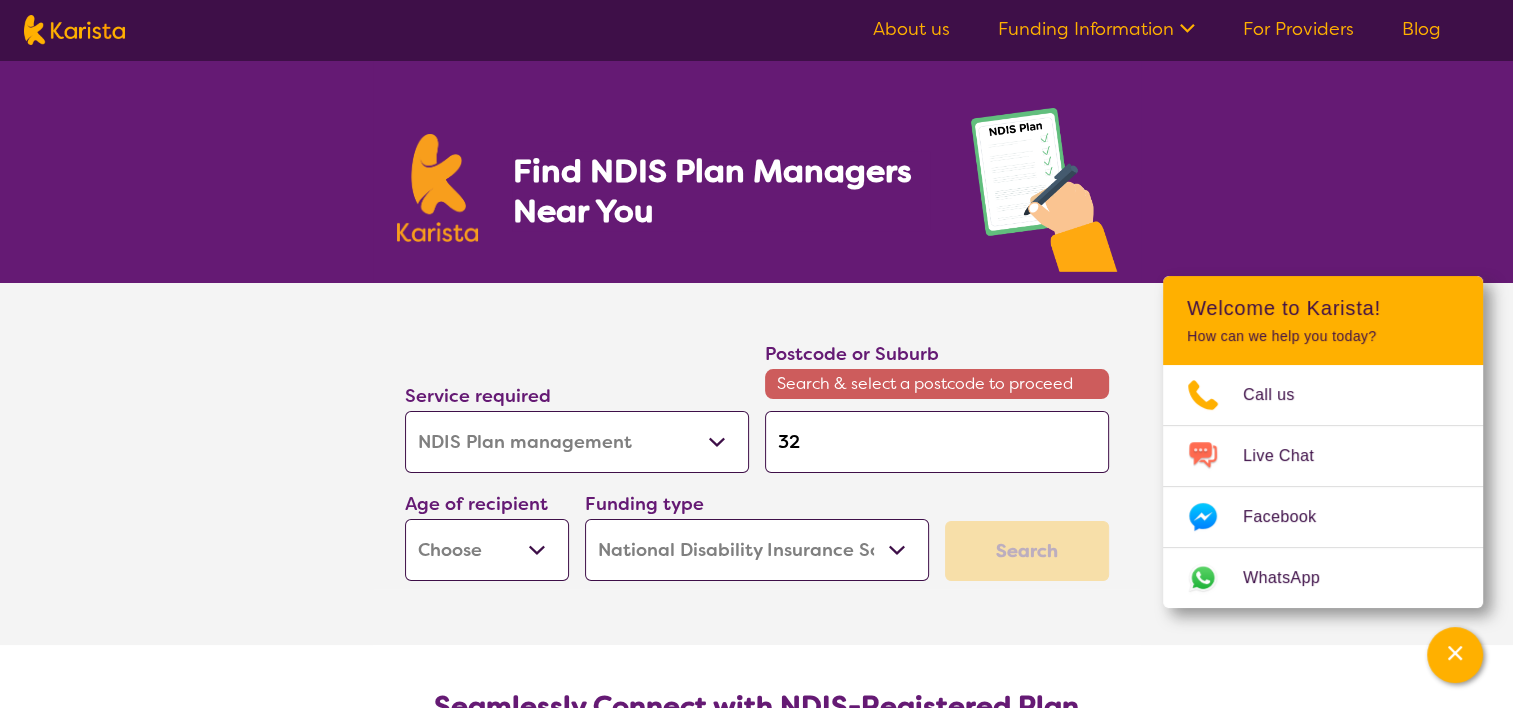 type on "325" 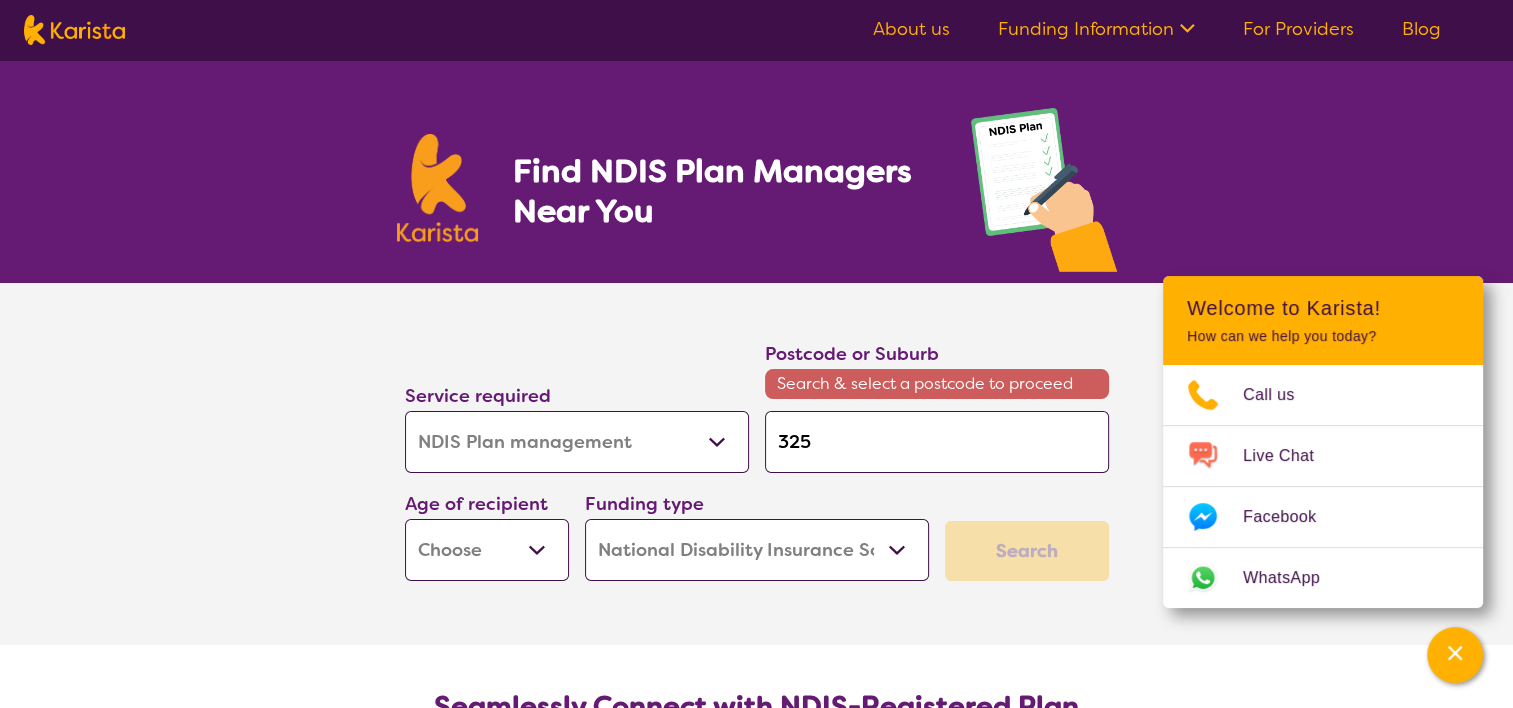 type on "[POSTAL_CODE]" 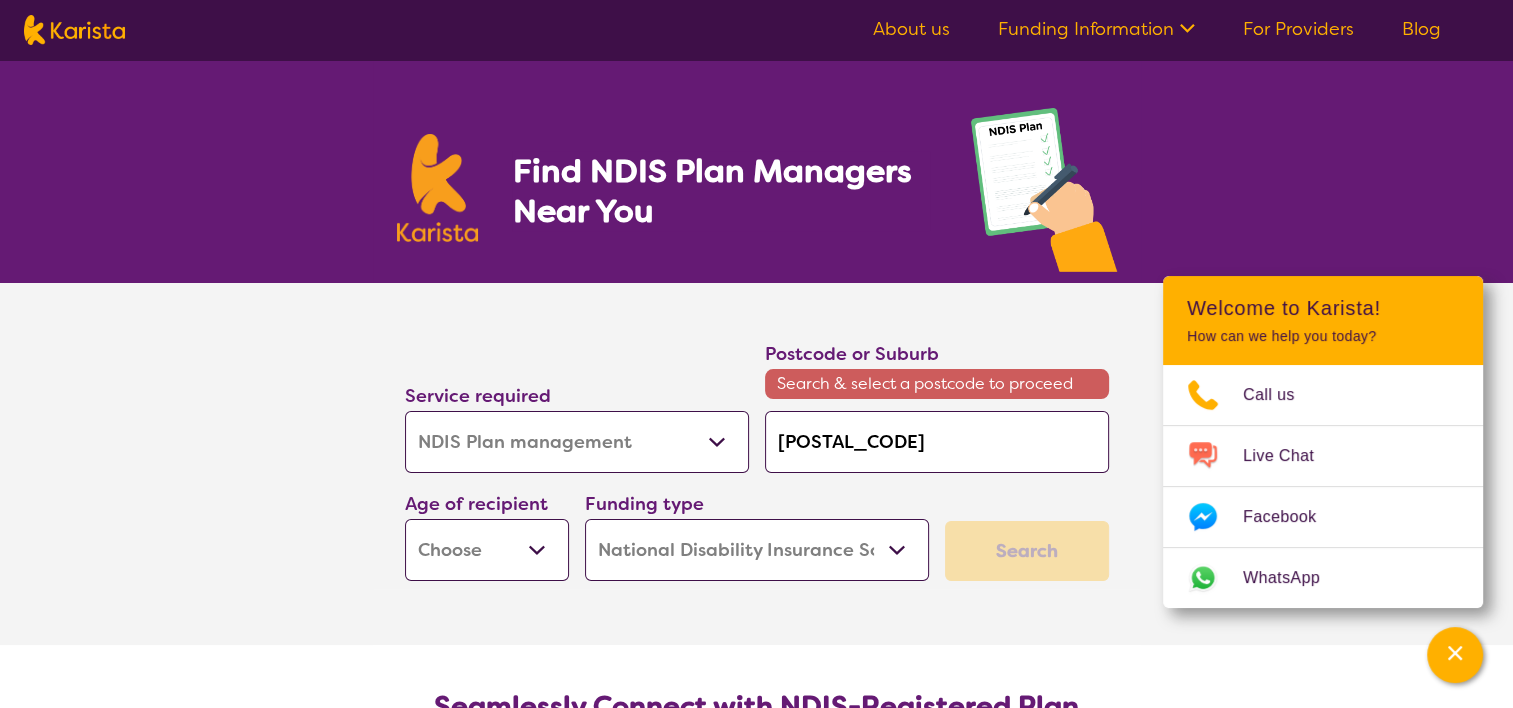 type on "[POSTAL_CODE]" 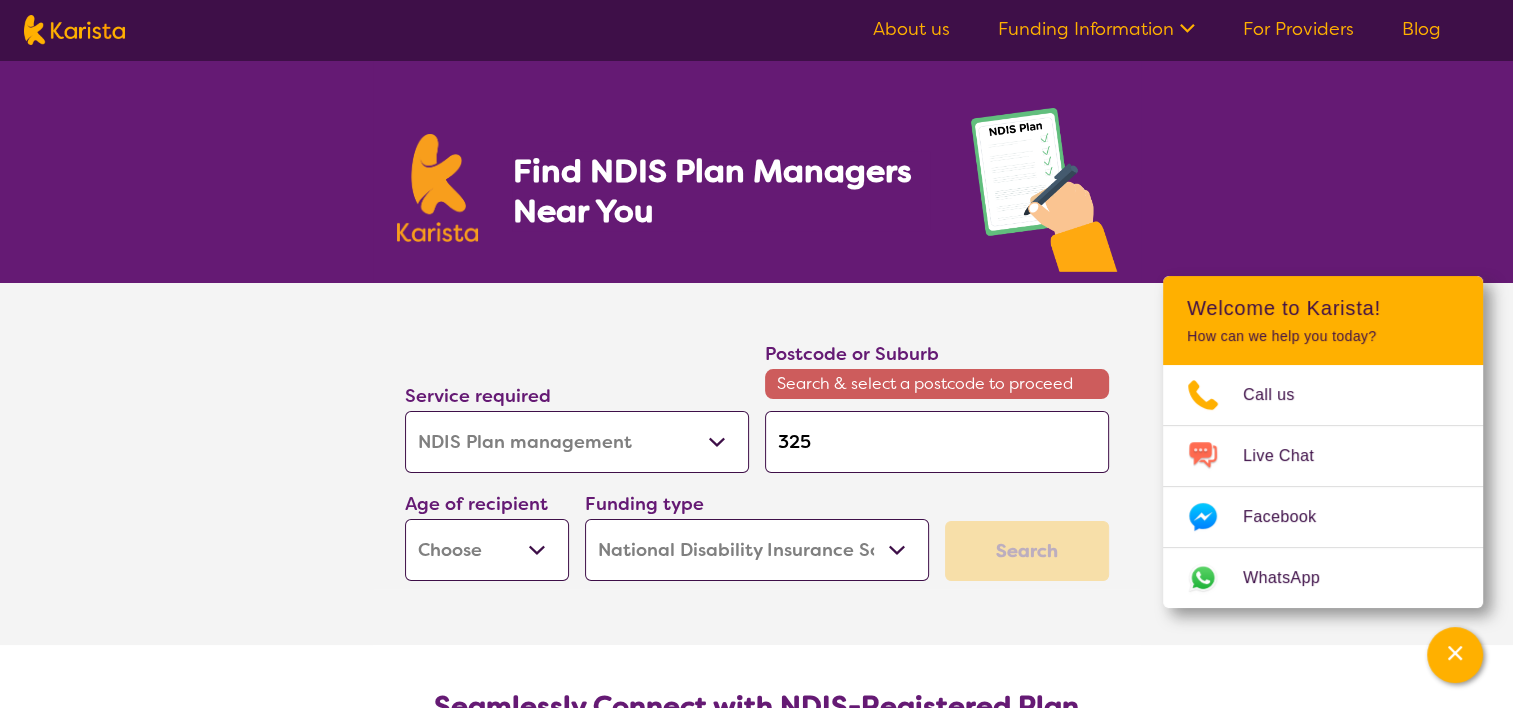 type on "32" 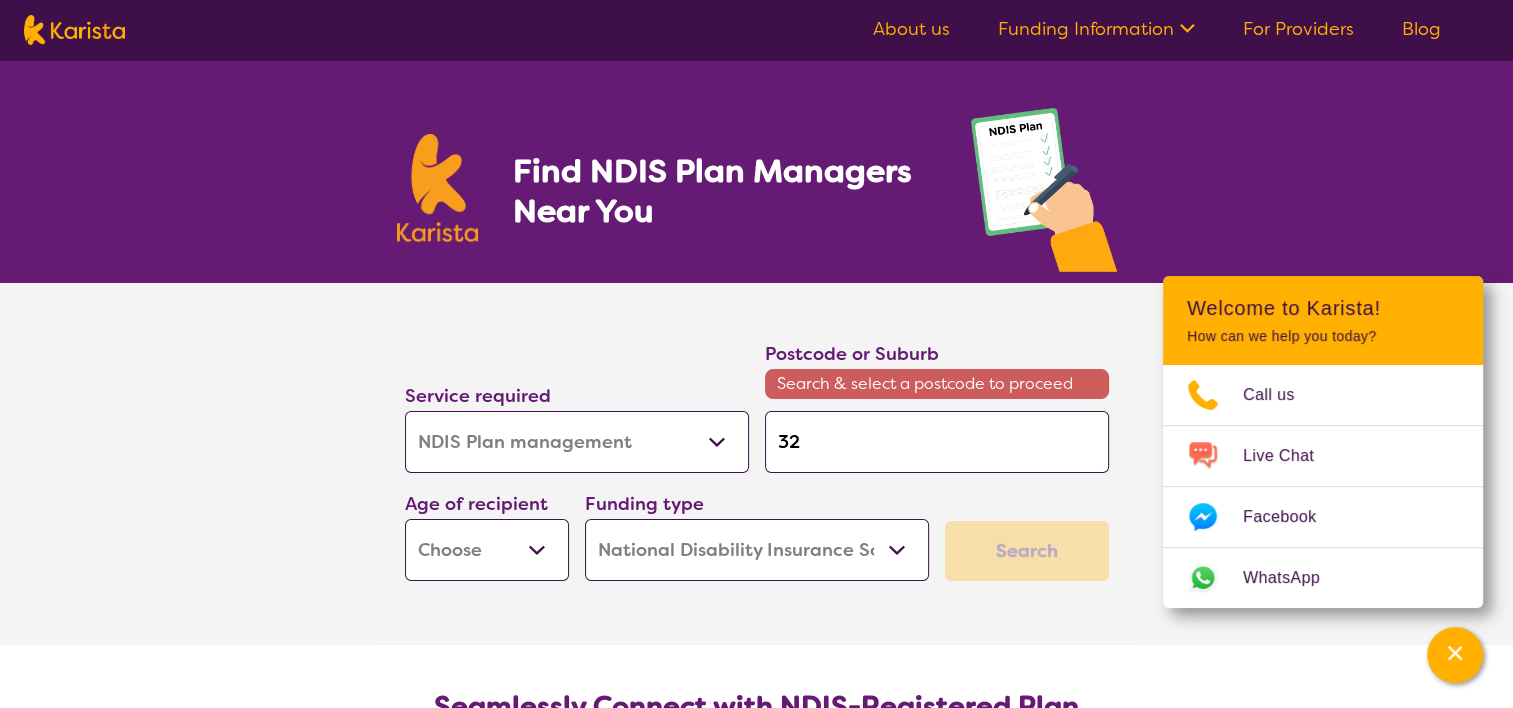 type on "3" 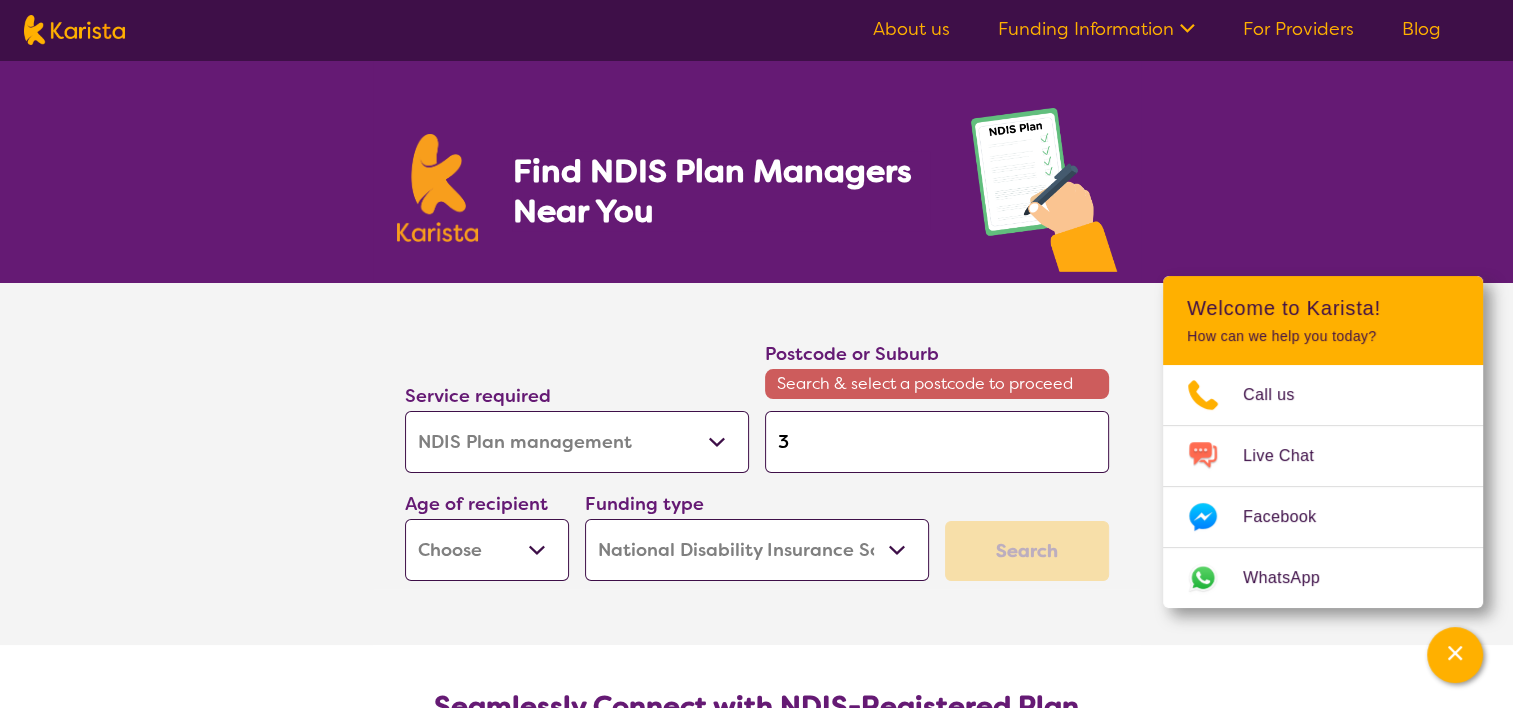 type 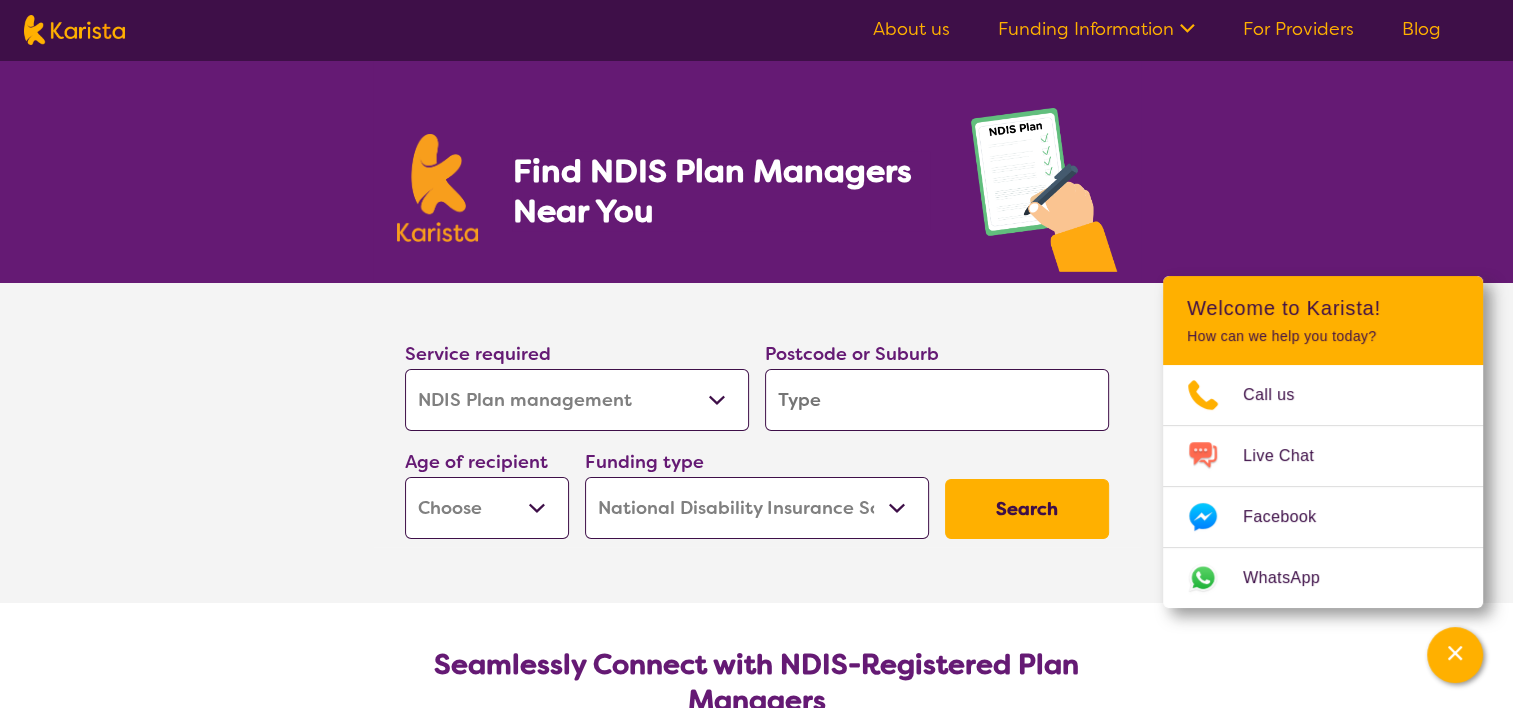 type on "2" 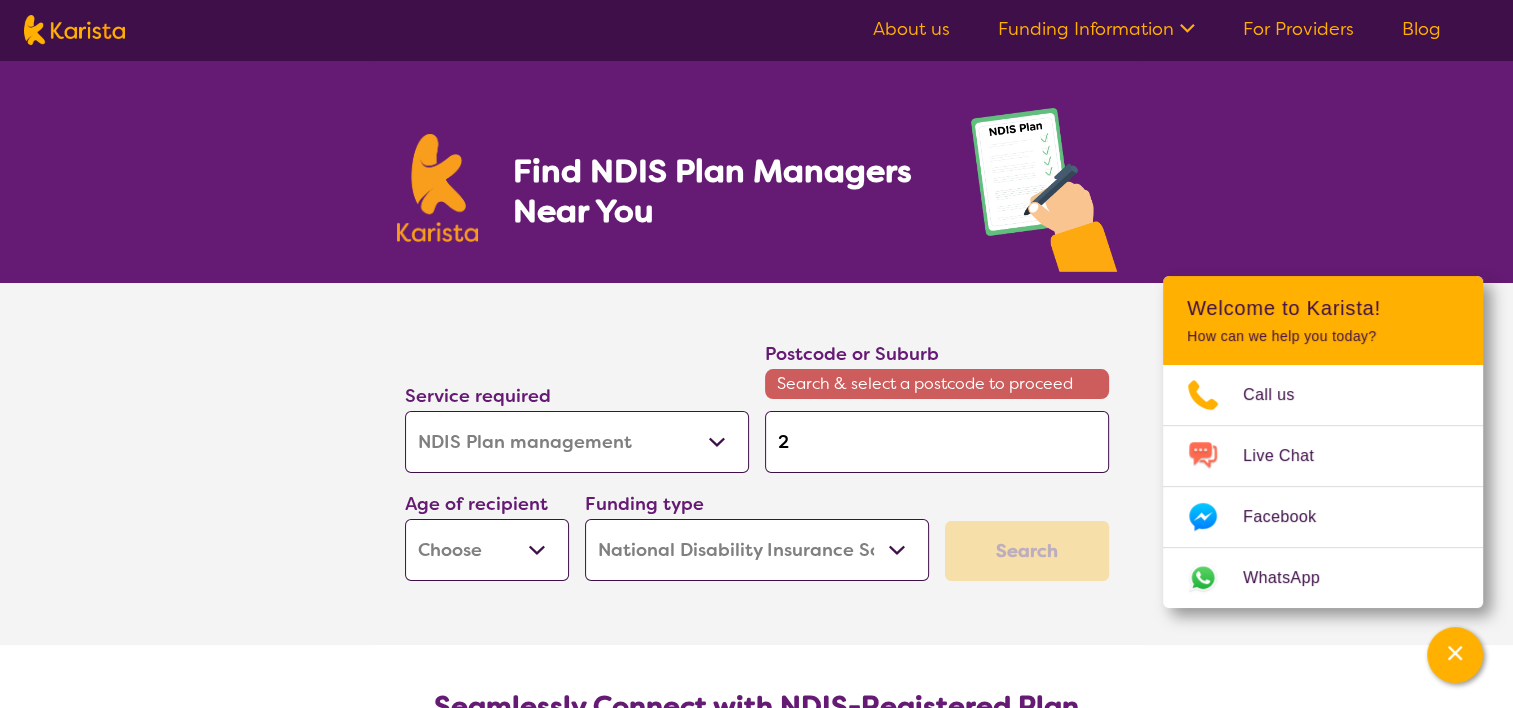 type on "25" 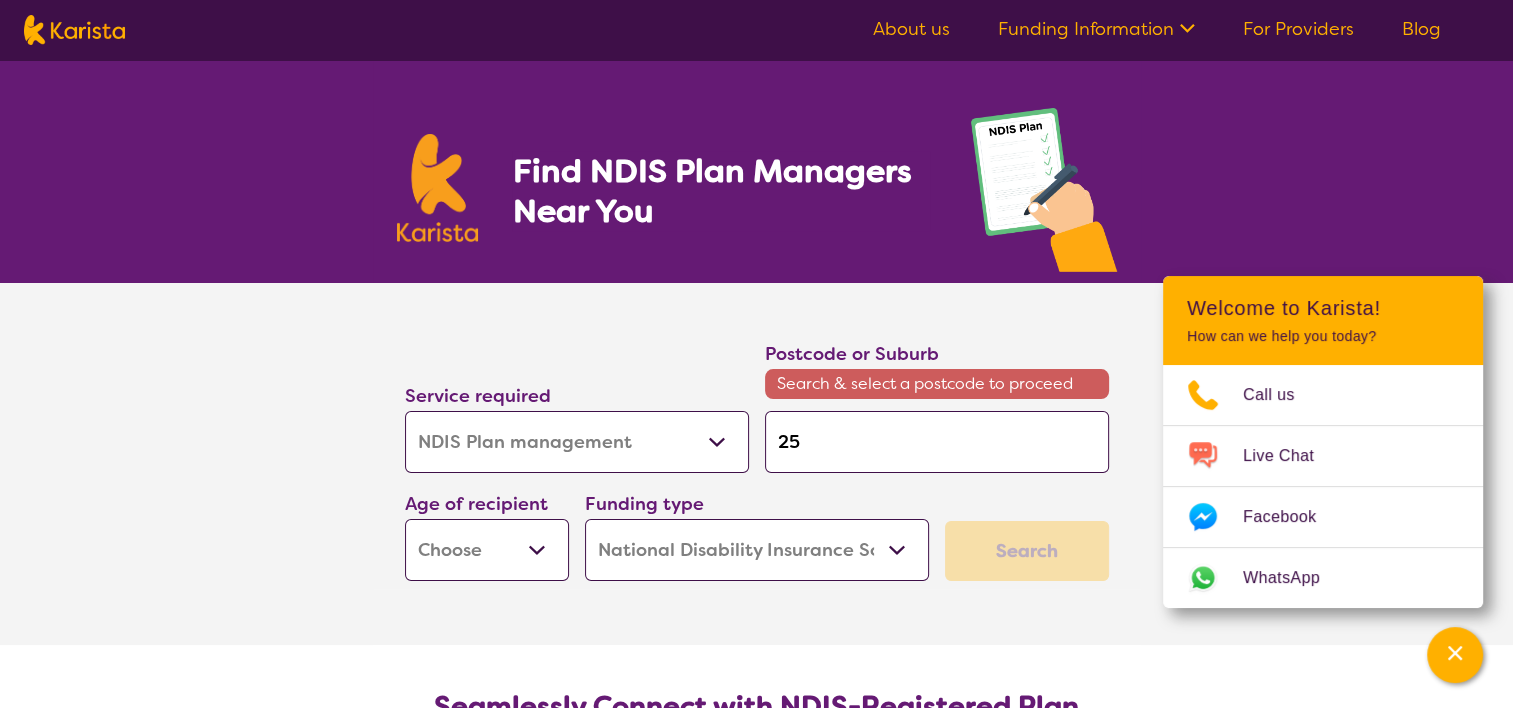 type on "[POSTAL_CODE]" 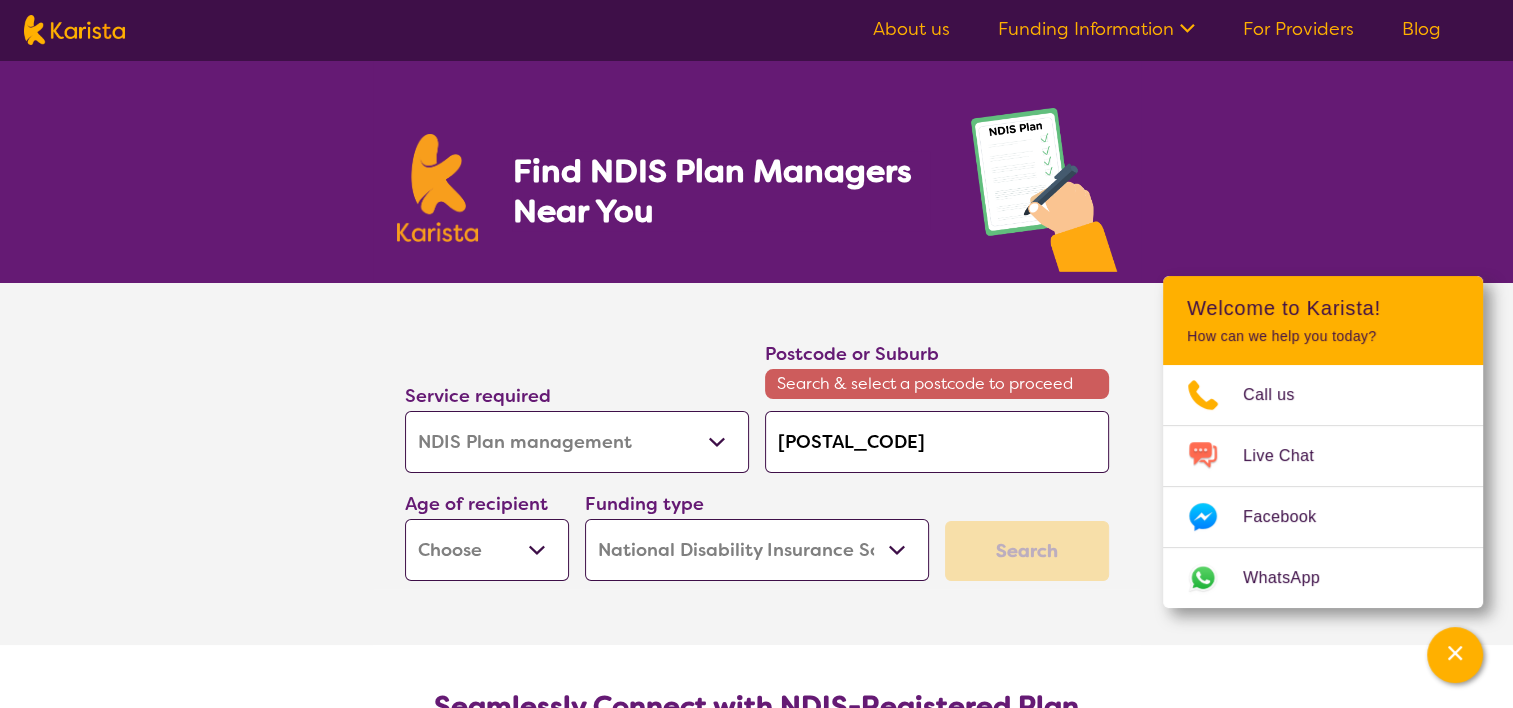 type on "[POSTAL_CODE]" 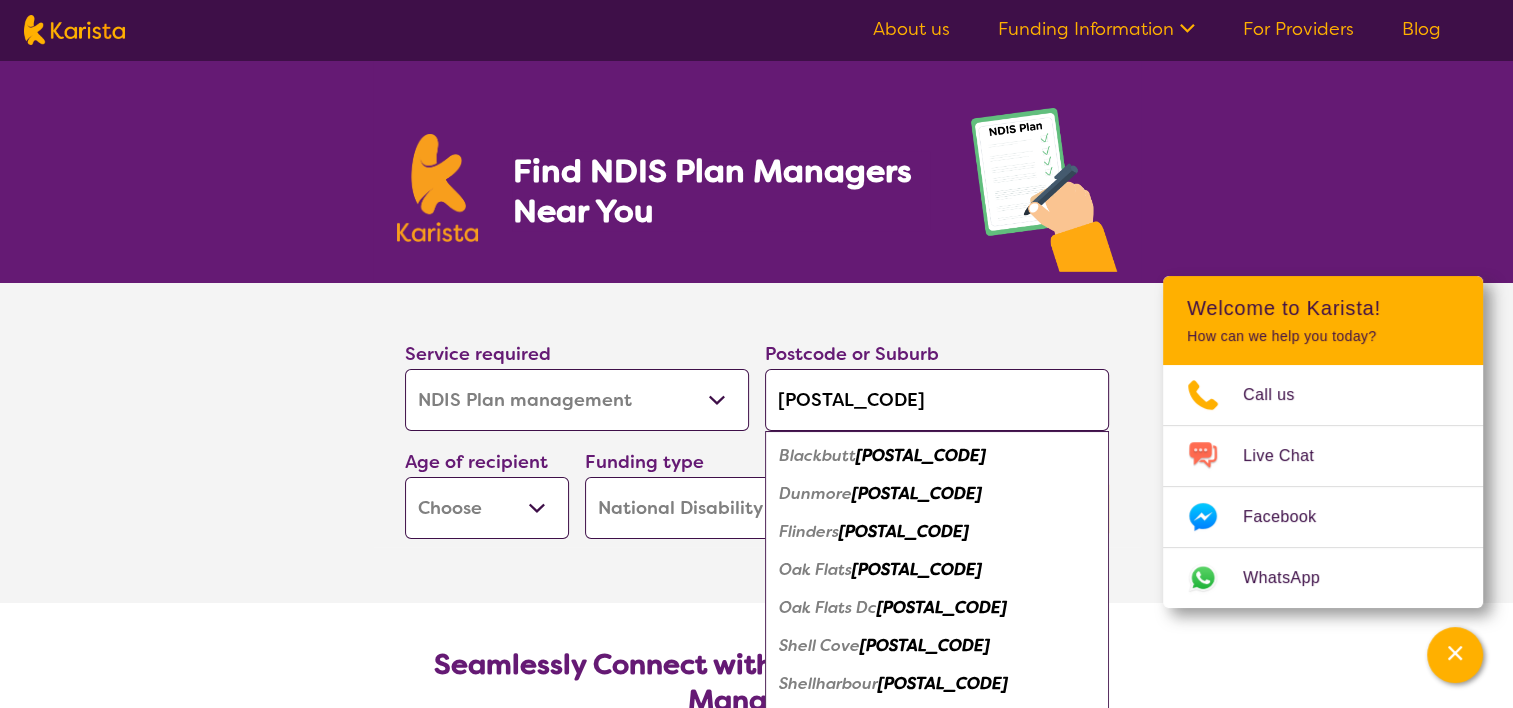 type on "[POSTAL_CODE]" 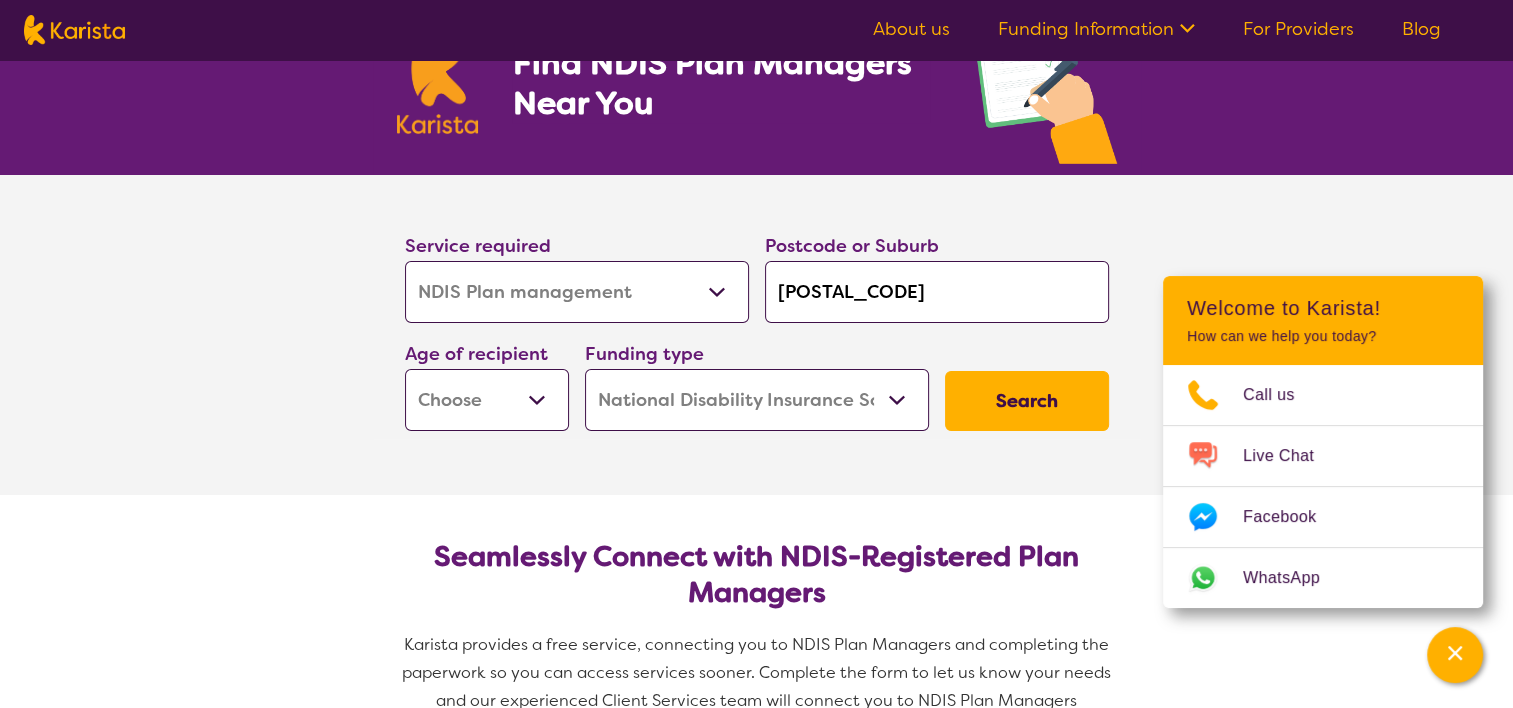 scroll, scrollTop: 0, scrollLeft: 0, axis: both 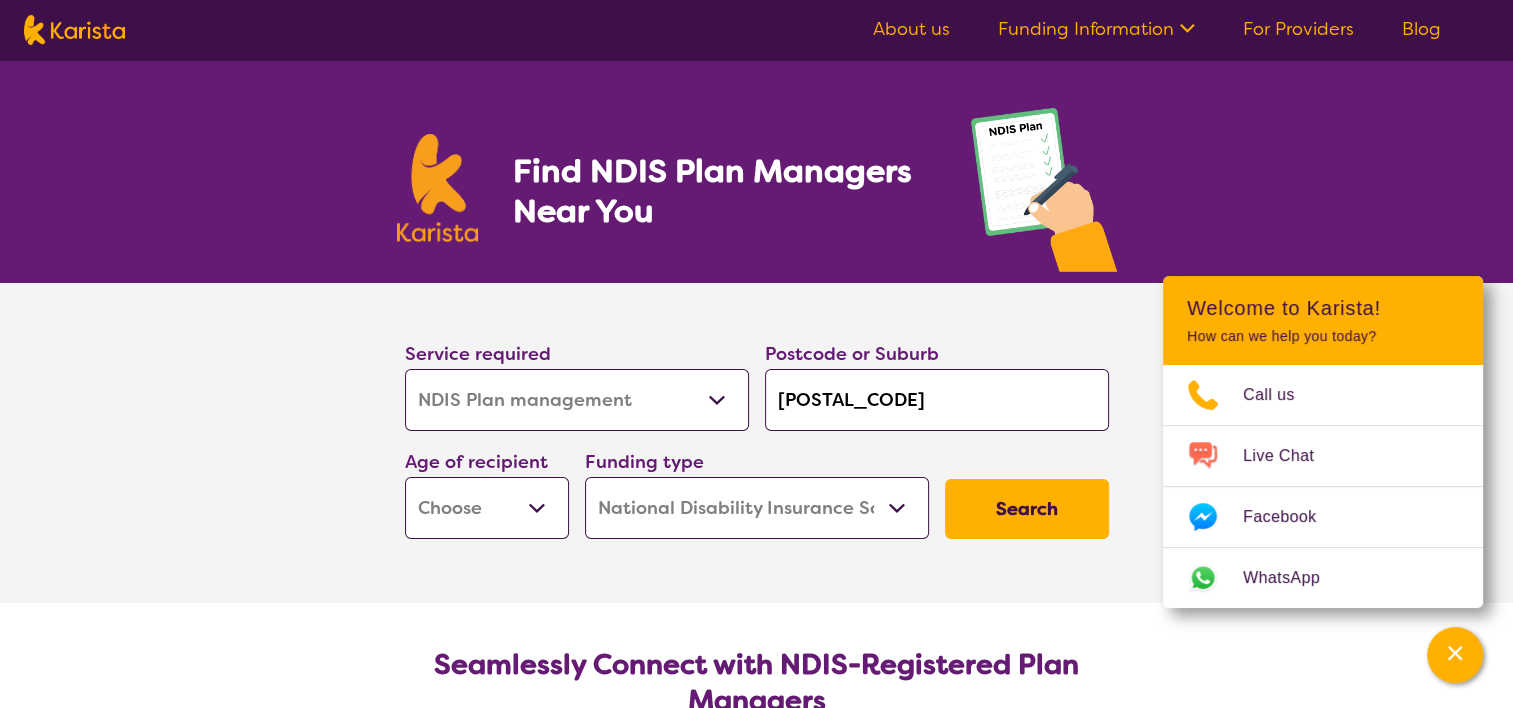 click on "Funding Information" at bounding box center [1096, 29] 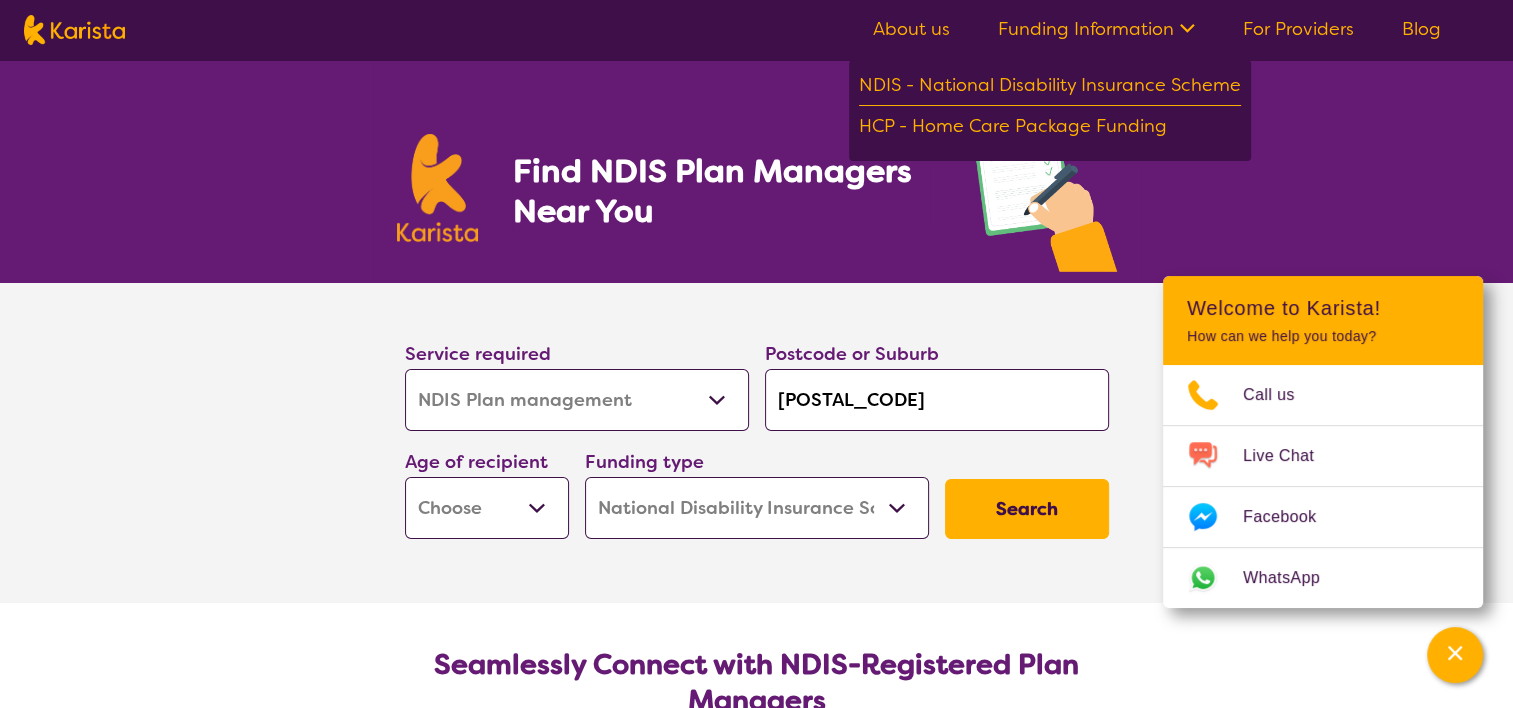 click on "Find NDIS Plan Managers Near You" at bounding box center (721, 191) 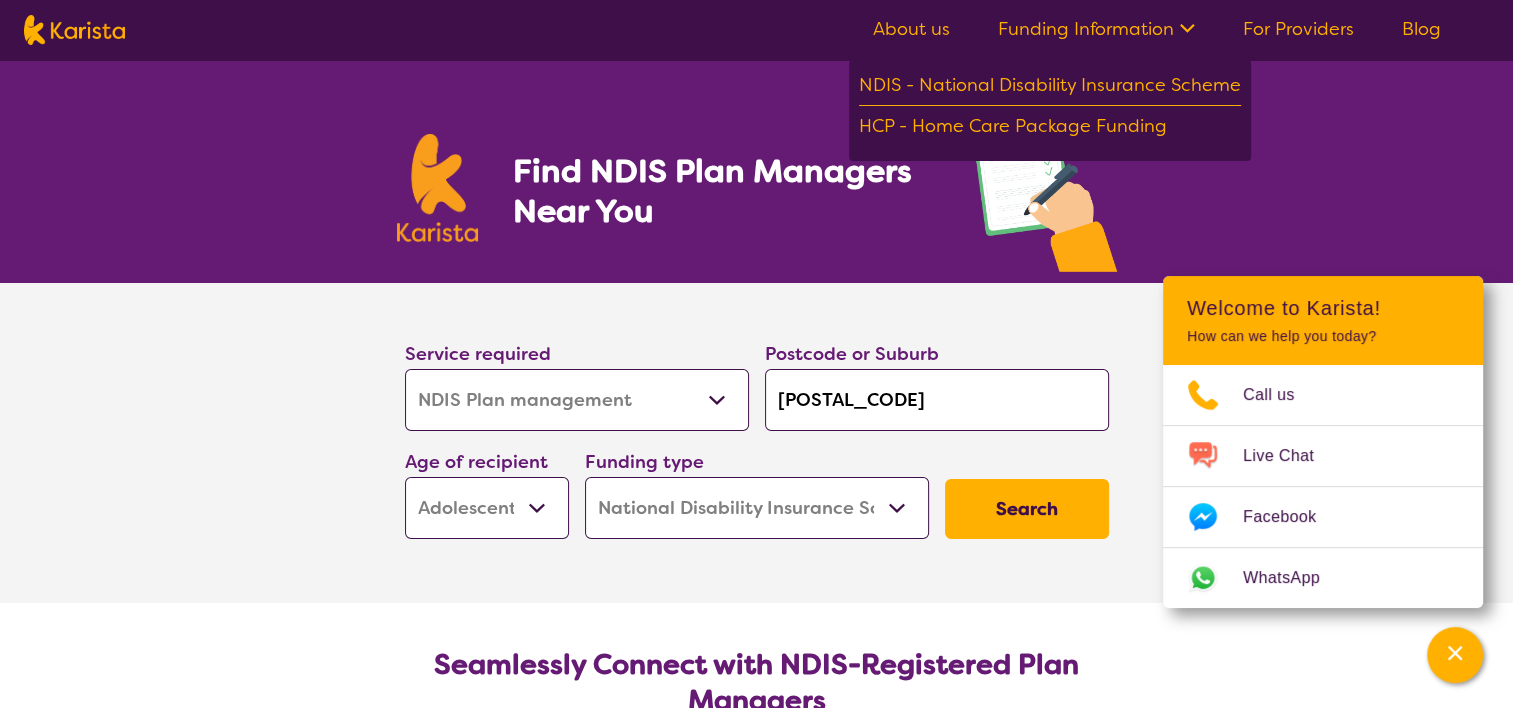 click on "Early Childhood - 0 to 9 Child - 10 to 11 Adolescent - 12 to 17 Adult - 18 to 64 Aged - 65+" at bounding box center (487, 508) 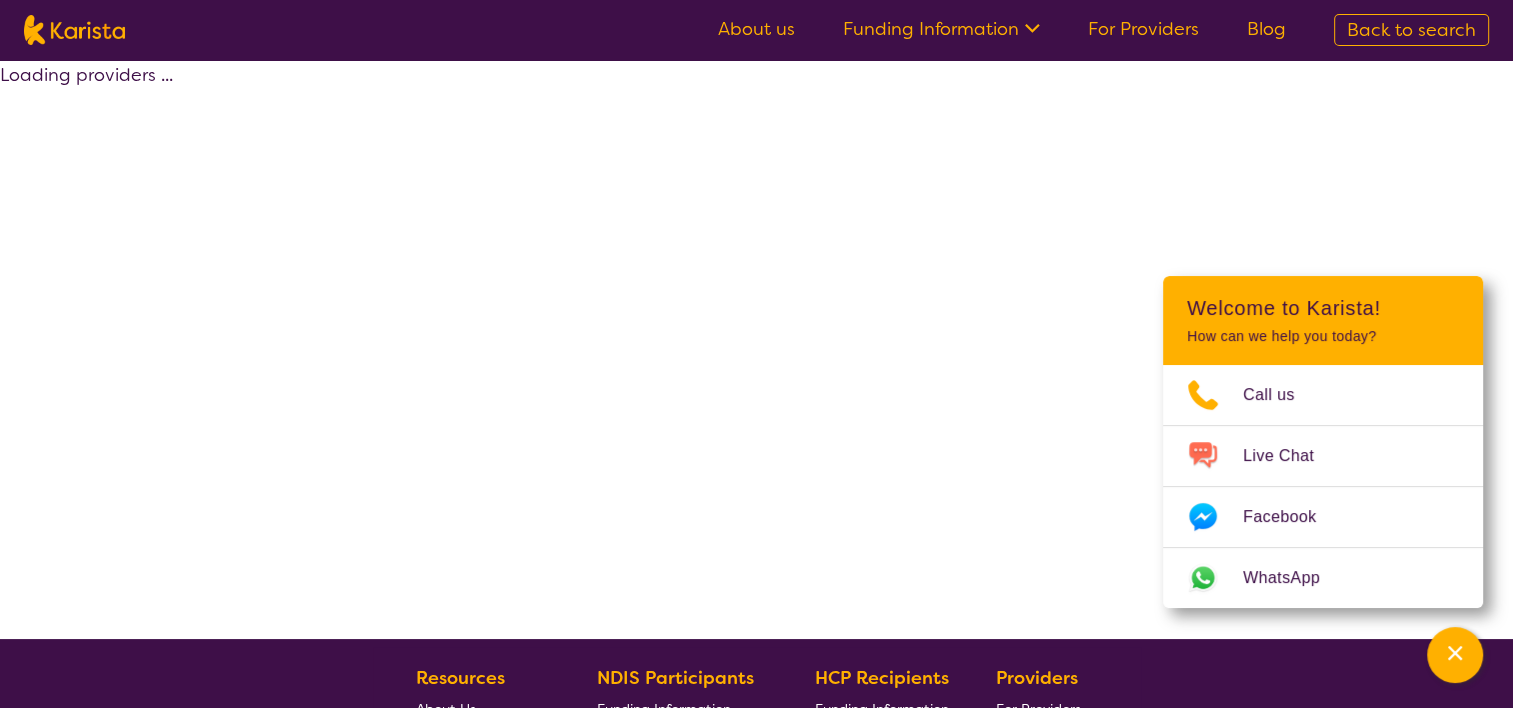 select on "by_score" 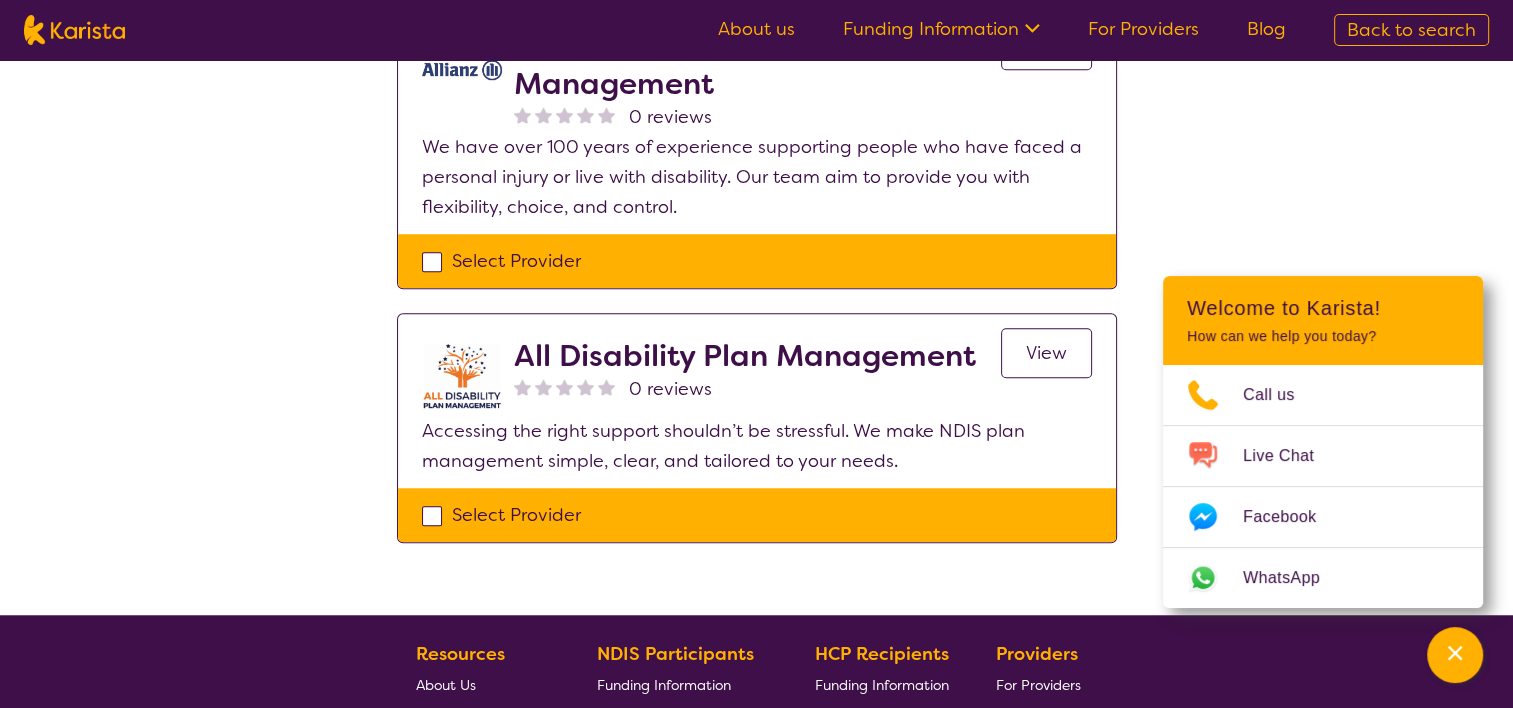 scroll, scrollTop: 1400, scrollLeft: 0, axis: vertical 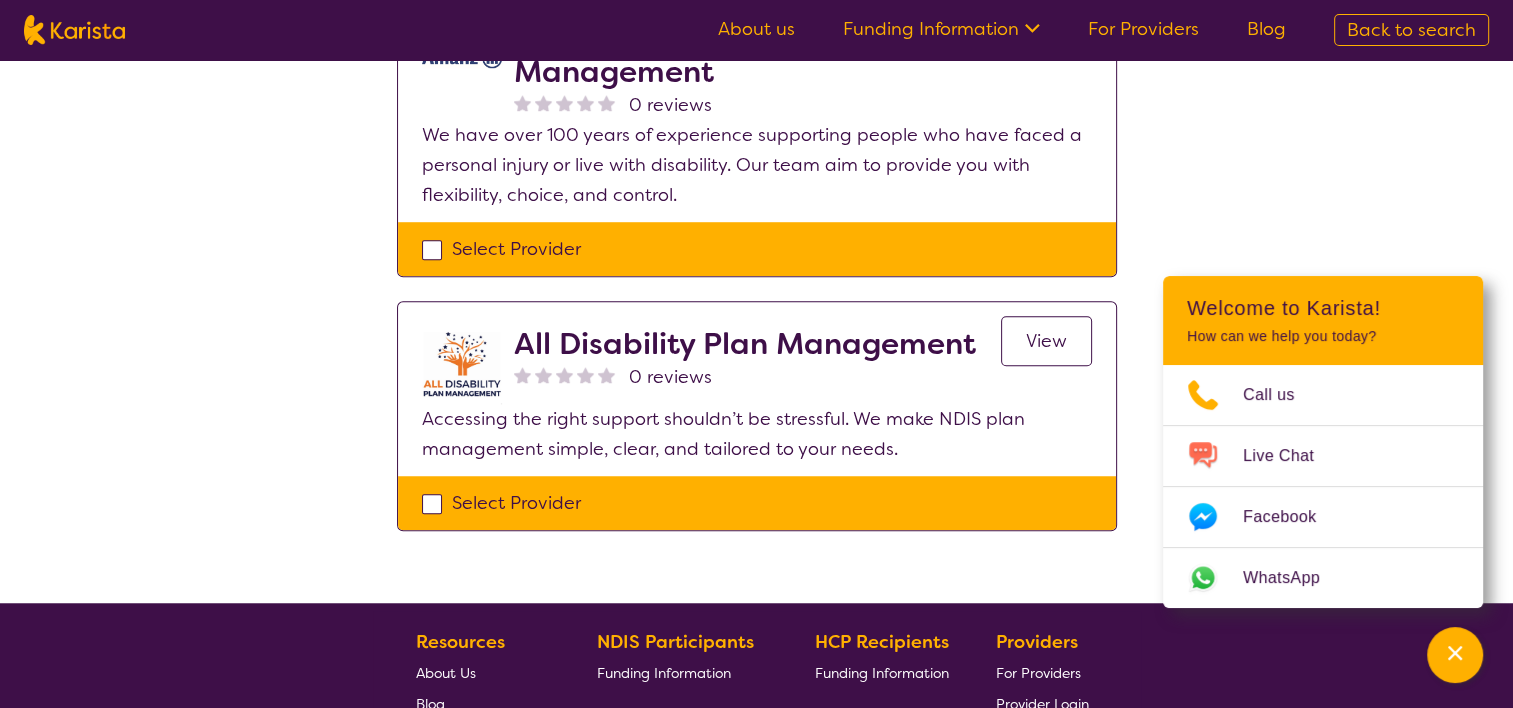 select on "NDIS Plan management" 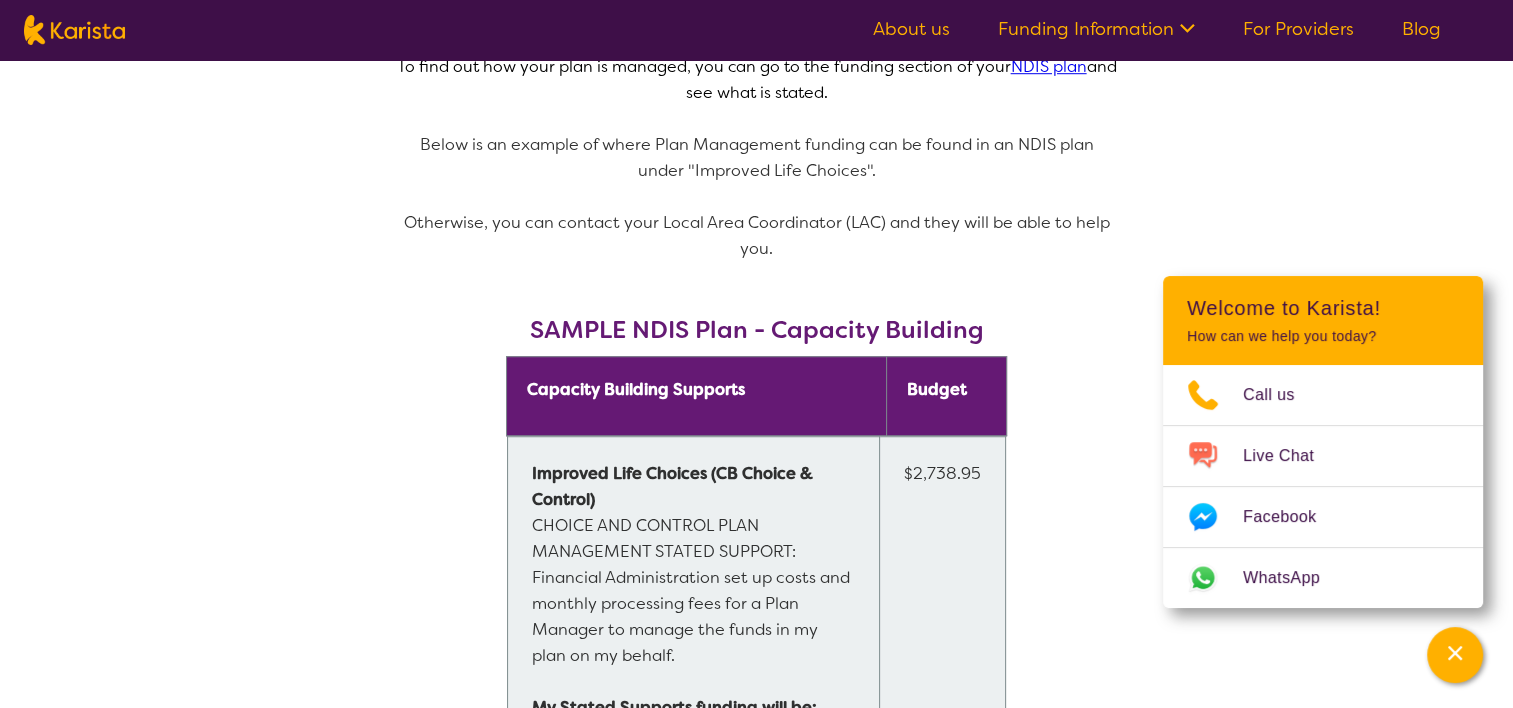 scroll, scrollTop: 0, scrollLeft: 0, axis: both 